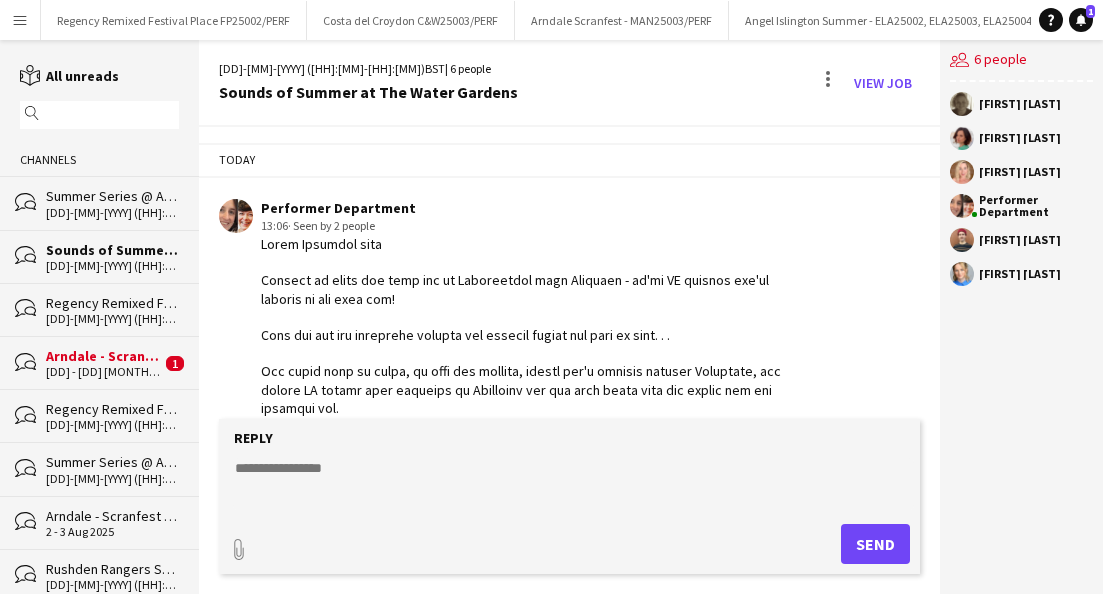 scroll, scrollTop: 0, scrollLeft: 0, axis: both 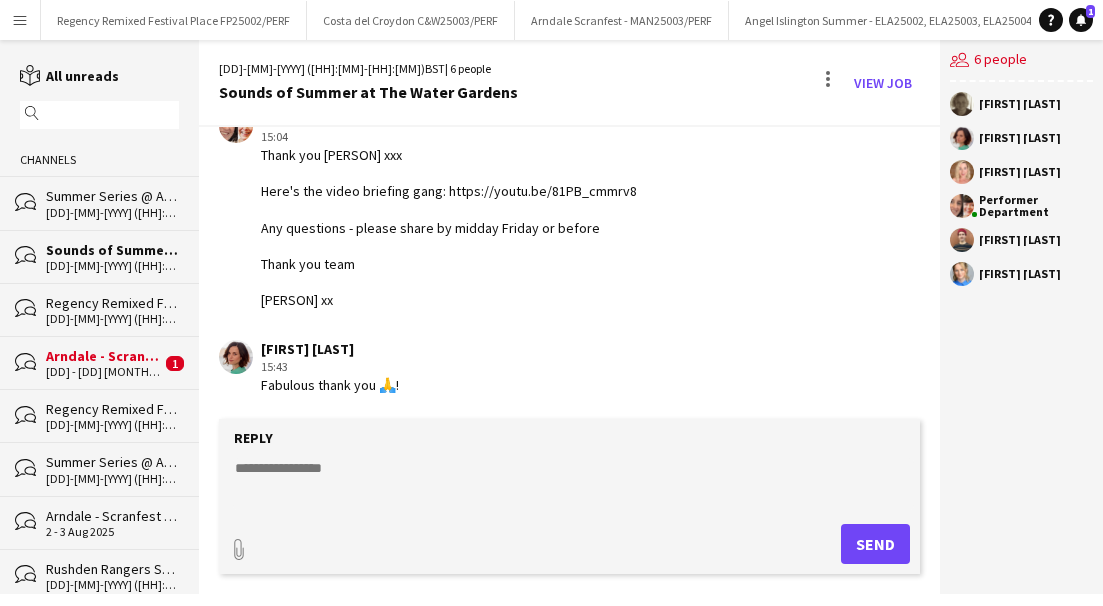 click on "Arndale - Scranfest - MAN25003/PERF" 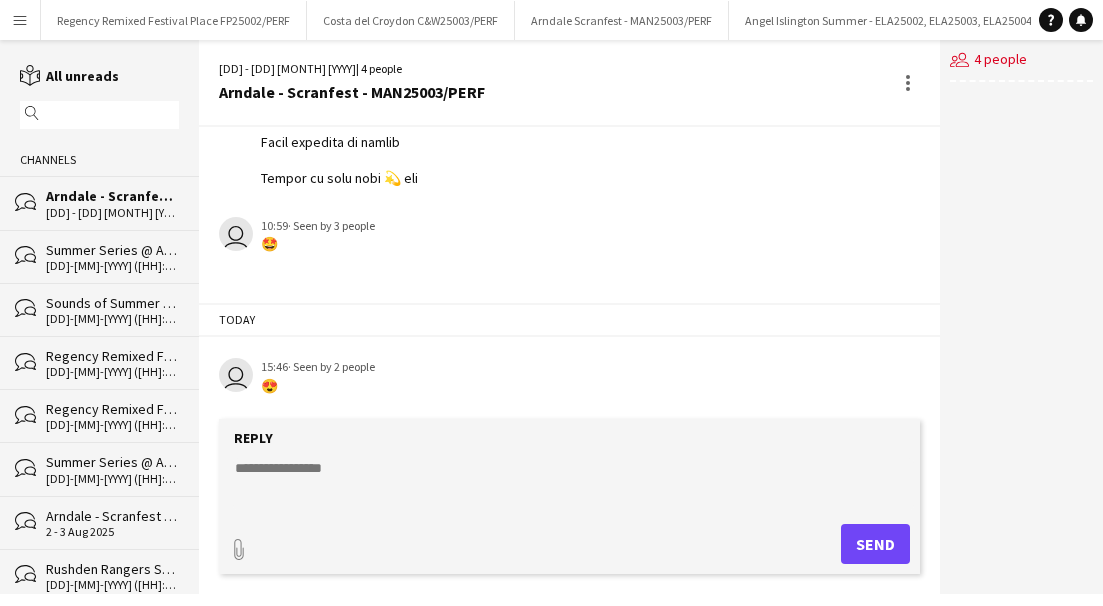scroll, scrollTop: 885, scrollLeft: 0, axis: vertical 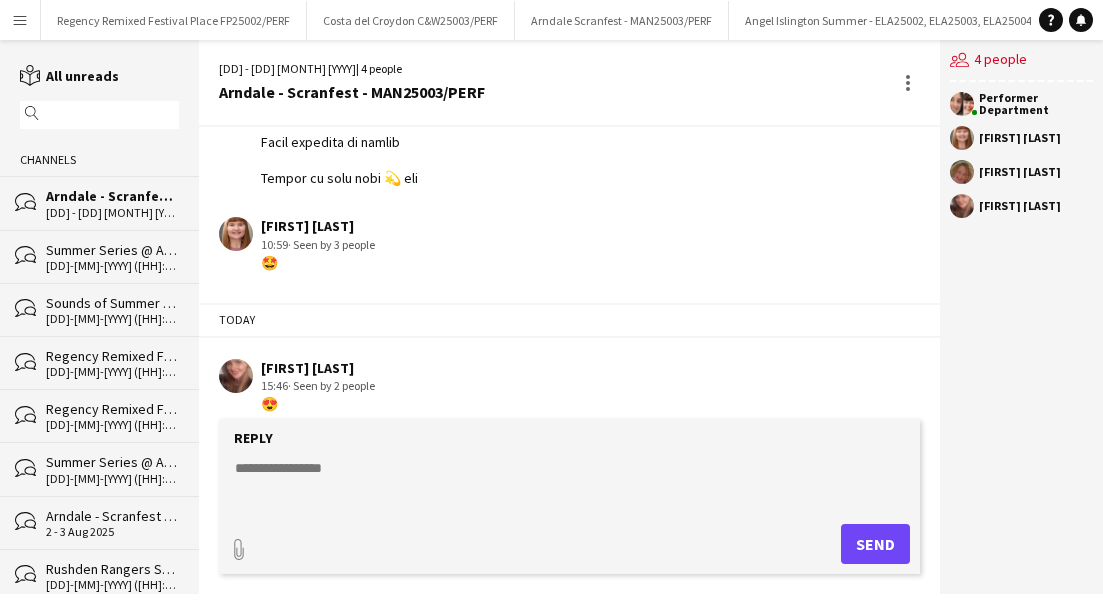 click 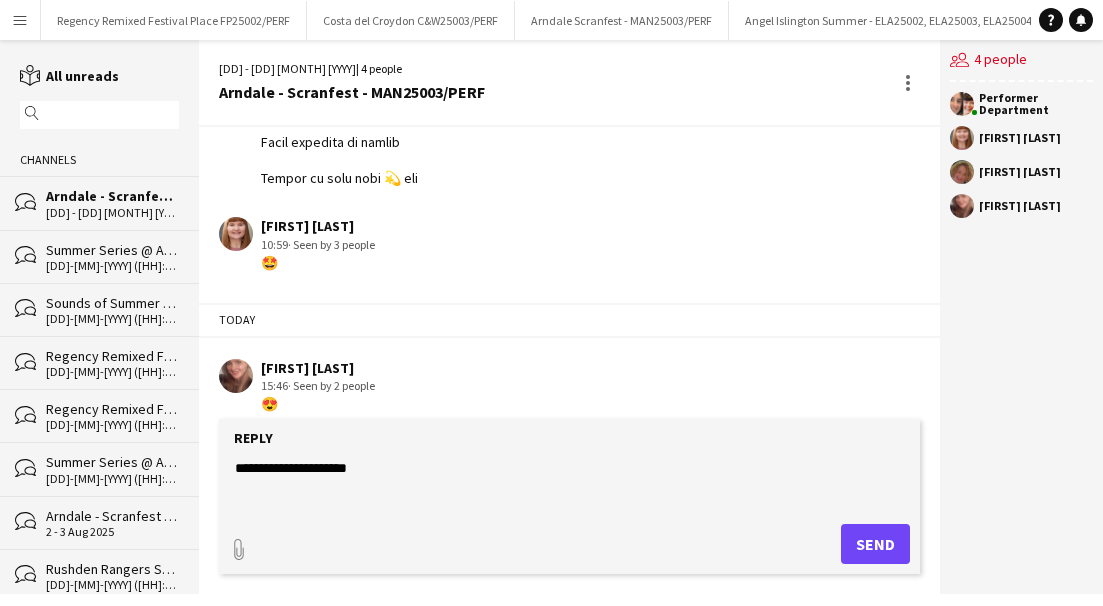 type on "**********" 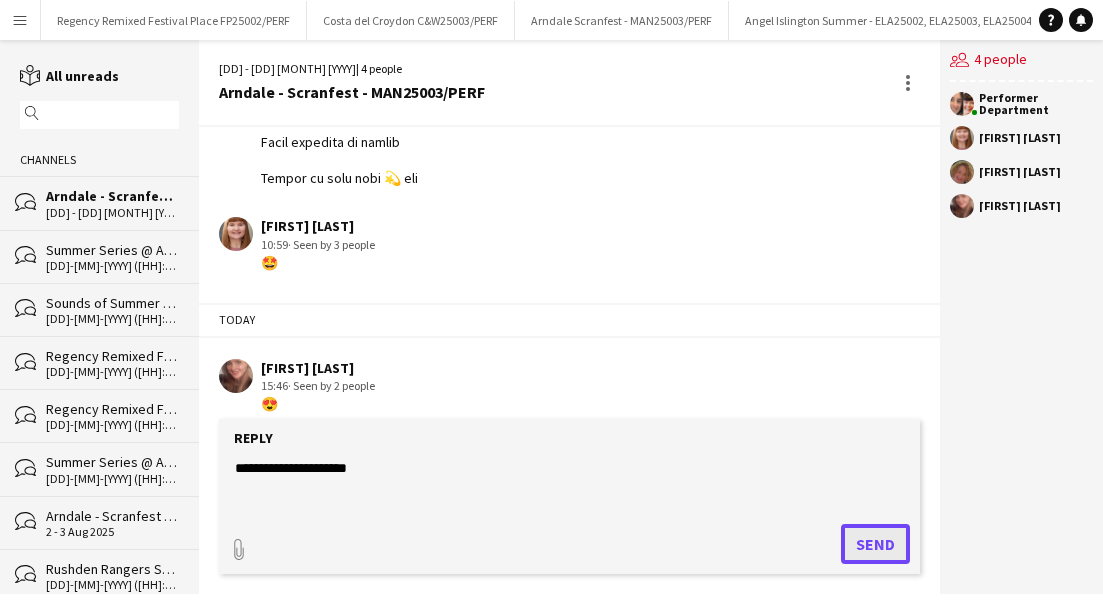 click on "Send" 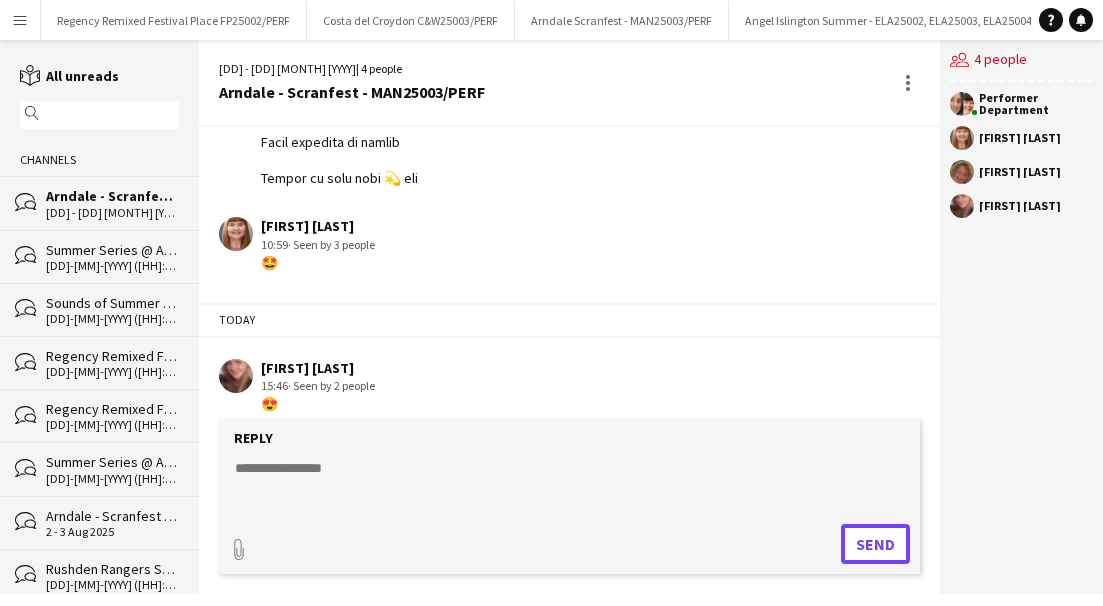 scroll, scrollTop: 989, scrollLeft: 0, axis: vertical 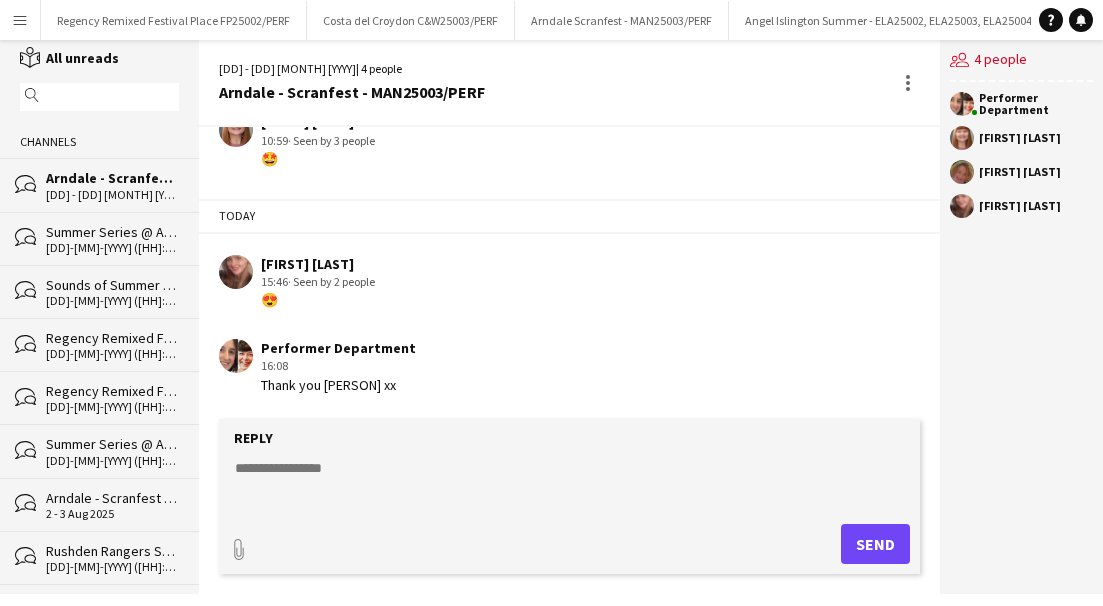 click on "2 - 3 Aug 2025" 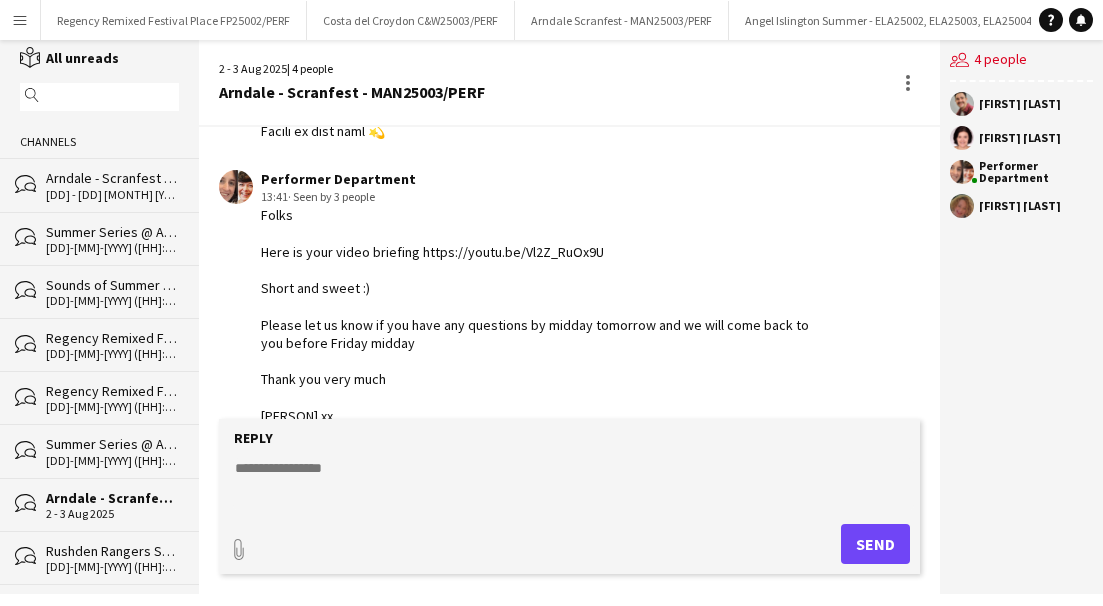 scroll, scrollTop: 895, scrollLeft: 0, axis: vertical 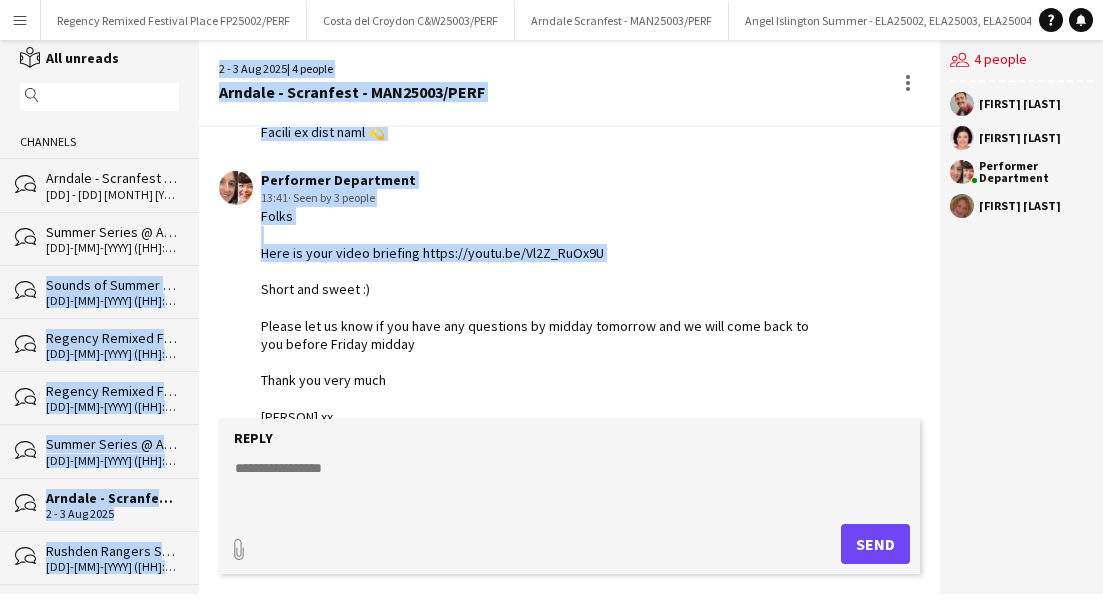 drag, startPoint x: 618, startPoint y: 252, endPoint x: 191, endPoint y: 246, distance: 427.04214 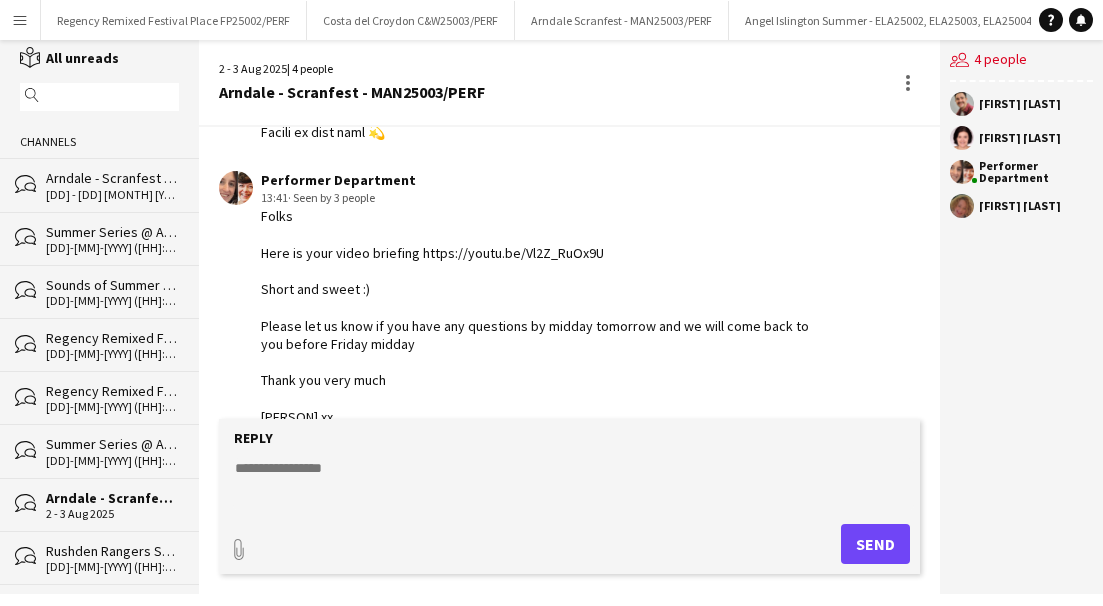 click on "Folks
Here is your video briefing https://youtu.be/Vl2Z_RuOx9U
Short and sweet :)
Please let us know if you have any questions by midday tomorrow and we will come back to you before Friday midday
Thank you very much
[PERSON] xx" 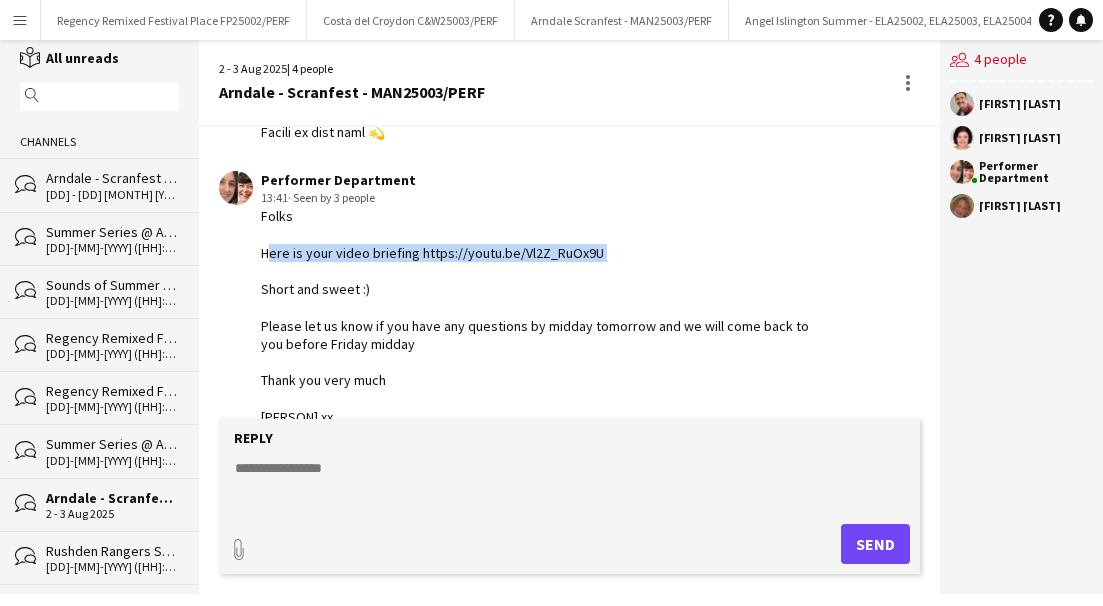 drag, startPoint x: 619, startPoint y: 248, endPoint x: 254, endPoint y: 248, distance: 365 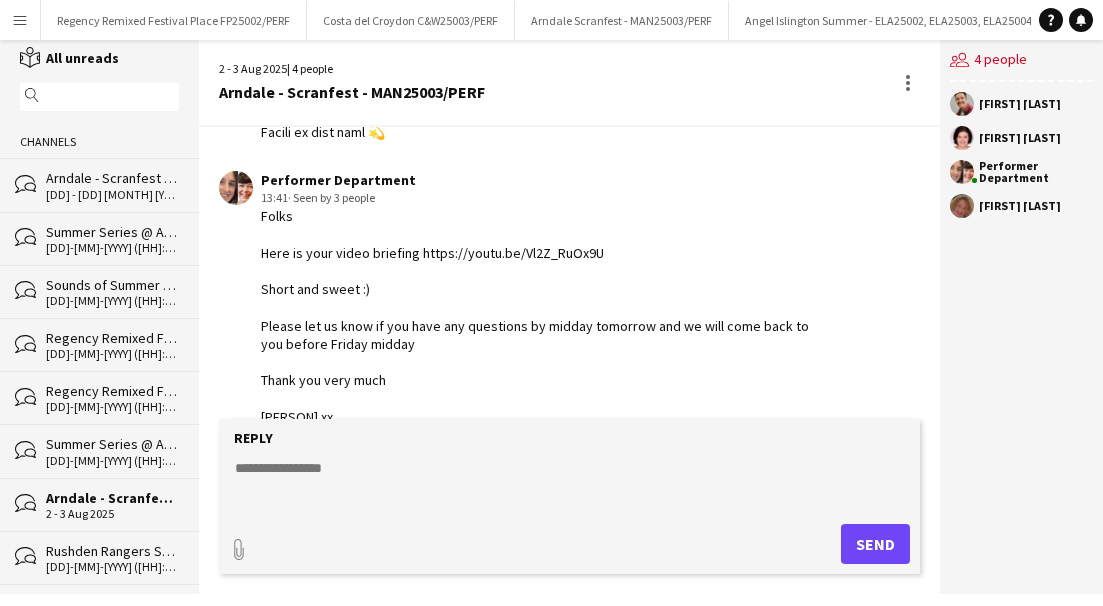 click on "bubbles
Arndale - Scranfest - MAN25003/PERF   9 - 10 Aug 2025" 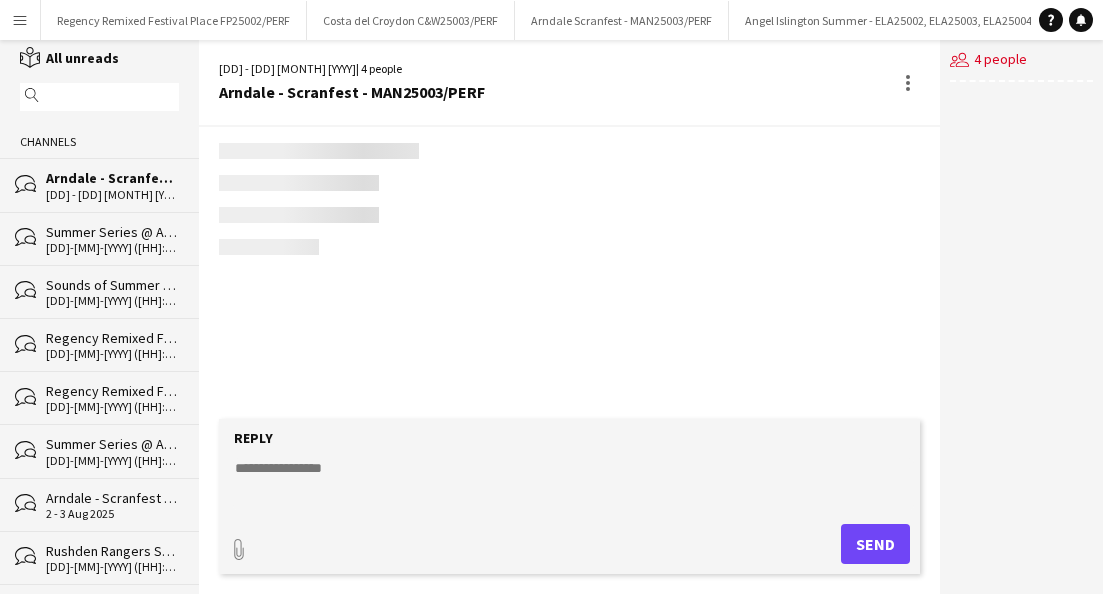 scroll, scrollTop: 0, scrollLeft: 0, axis: both 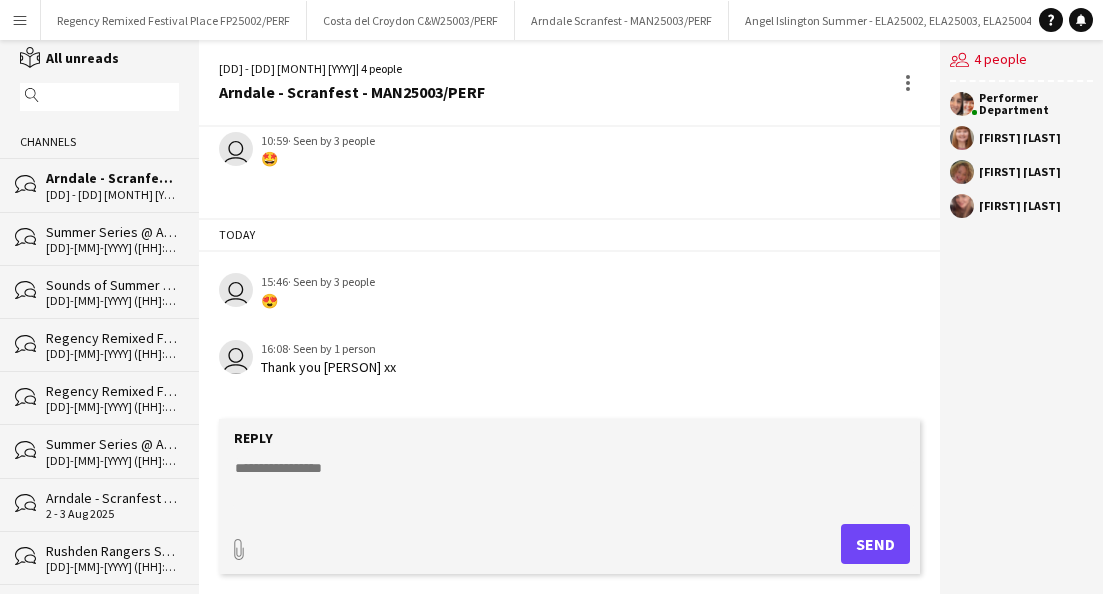 click 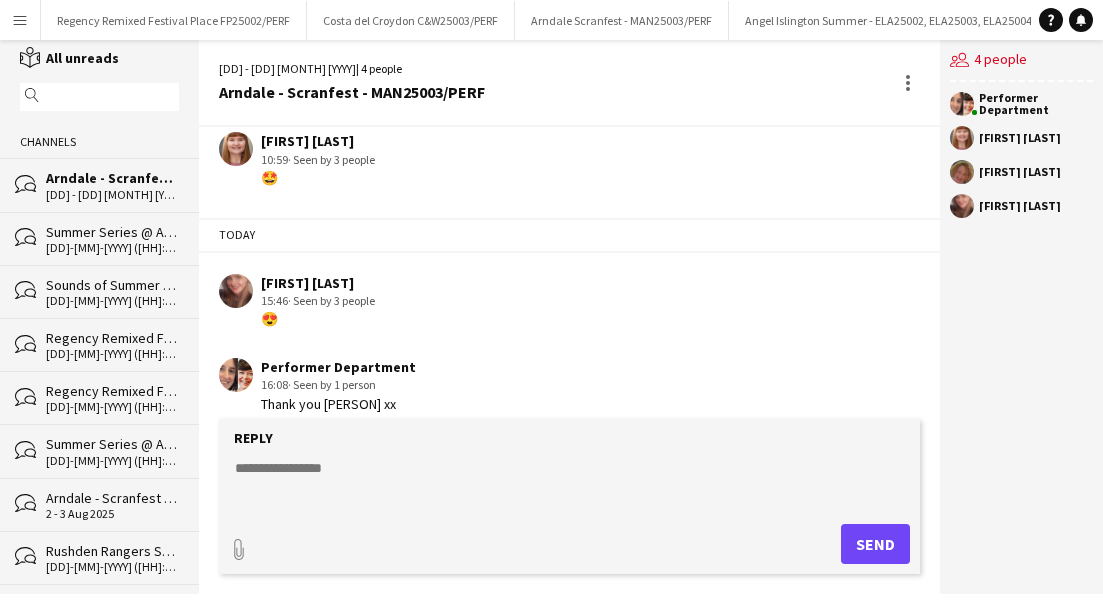 paste on "**********" 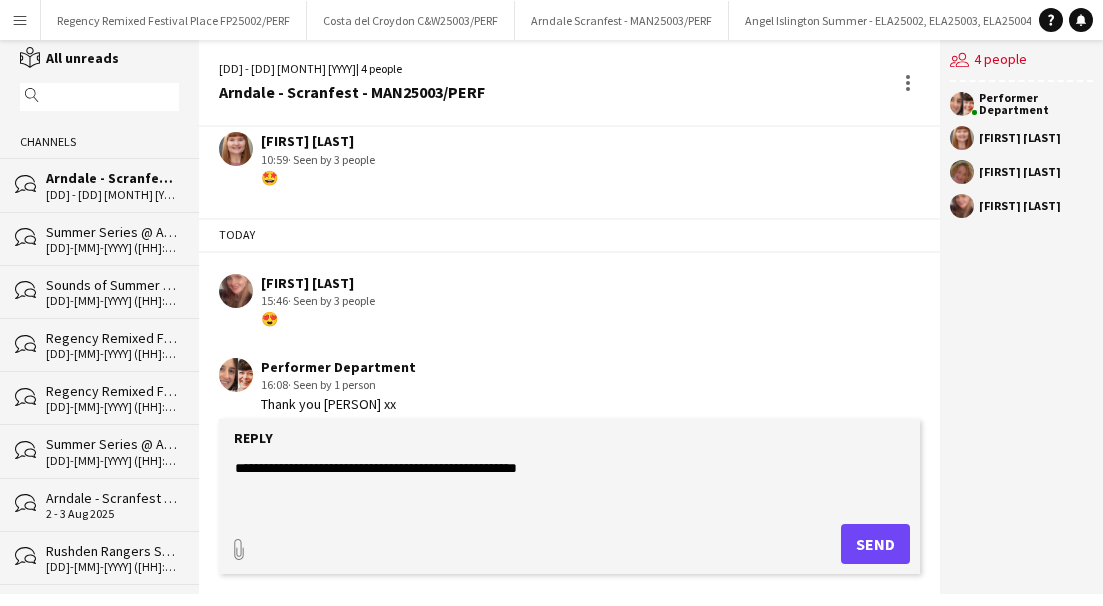 click on "**********" 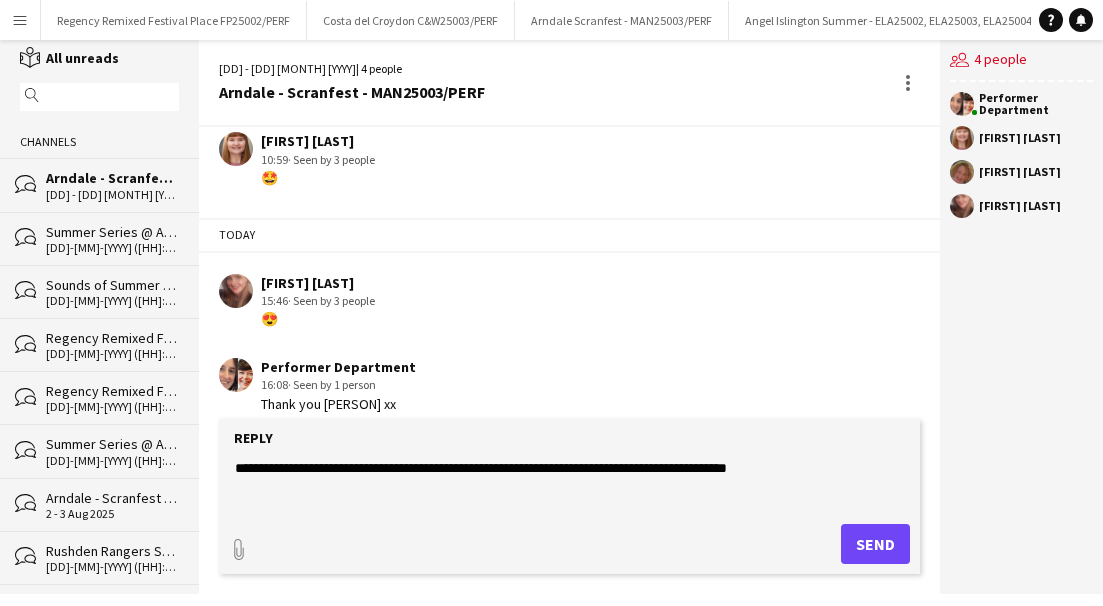 click on "**********" 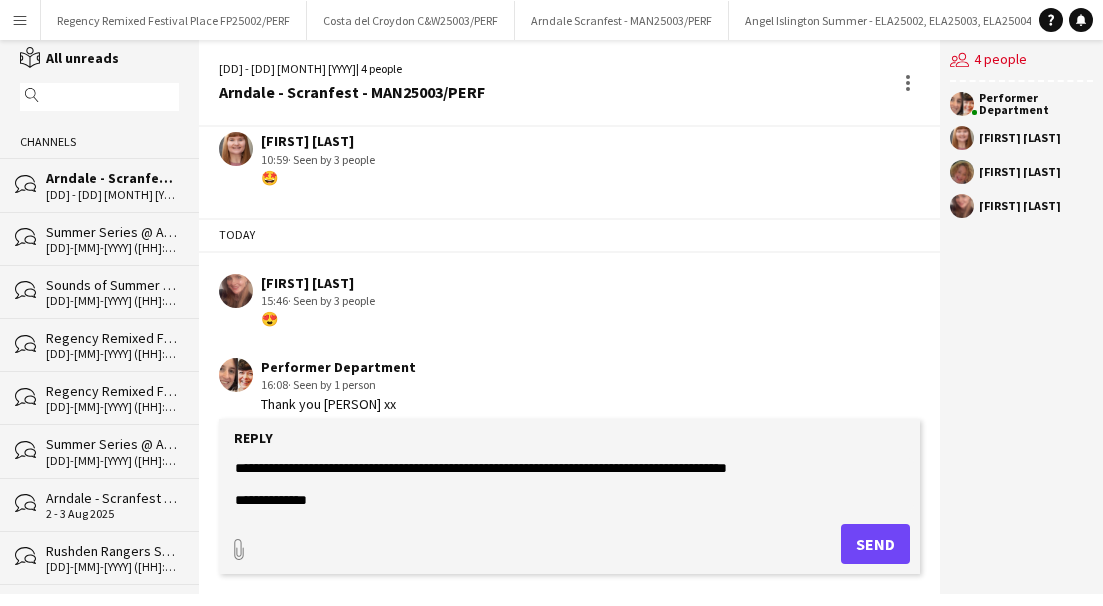 drag, startPoint x: 350, startPoint y: 495, endPoint x: 220, endPoint y: 494, distance: 130.00385 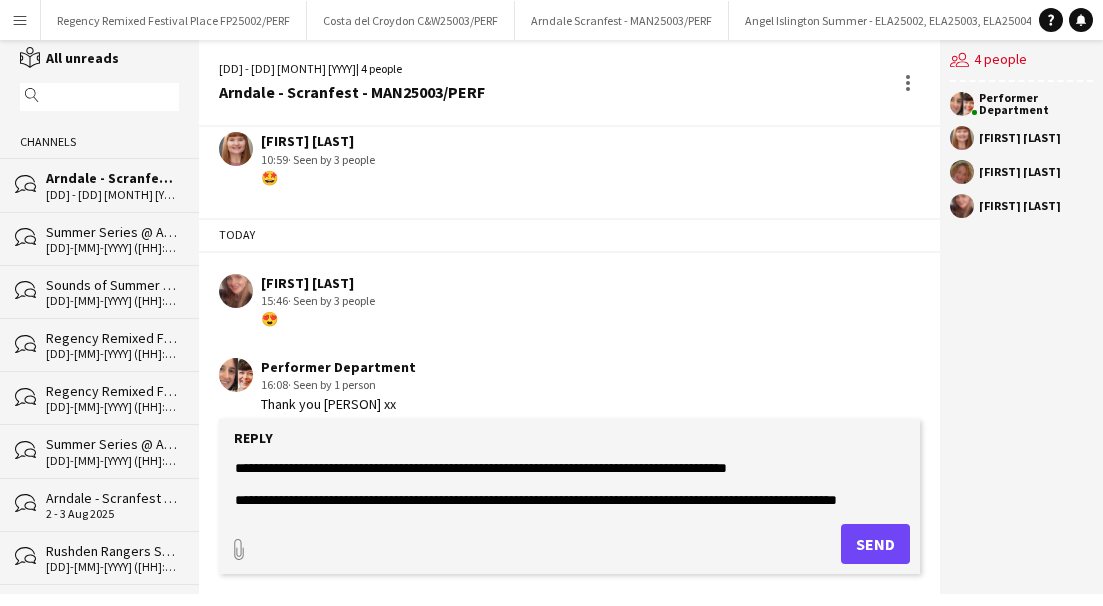 scroll, scrollTop: 15, scrollLeft: 0, axis: vertical 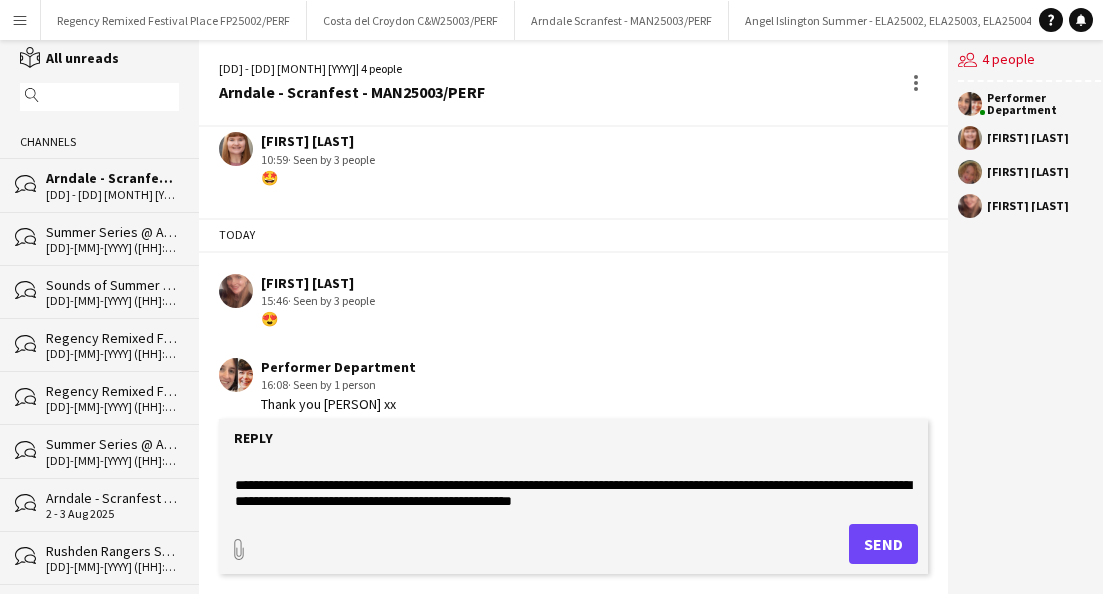 click on "**********" 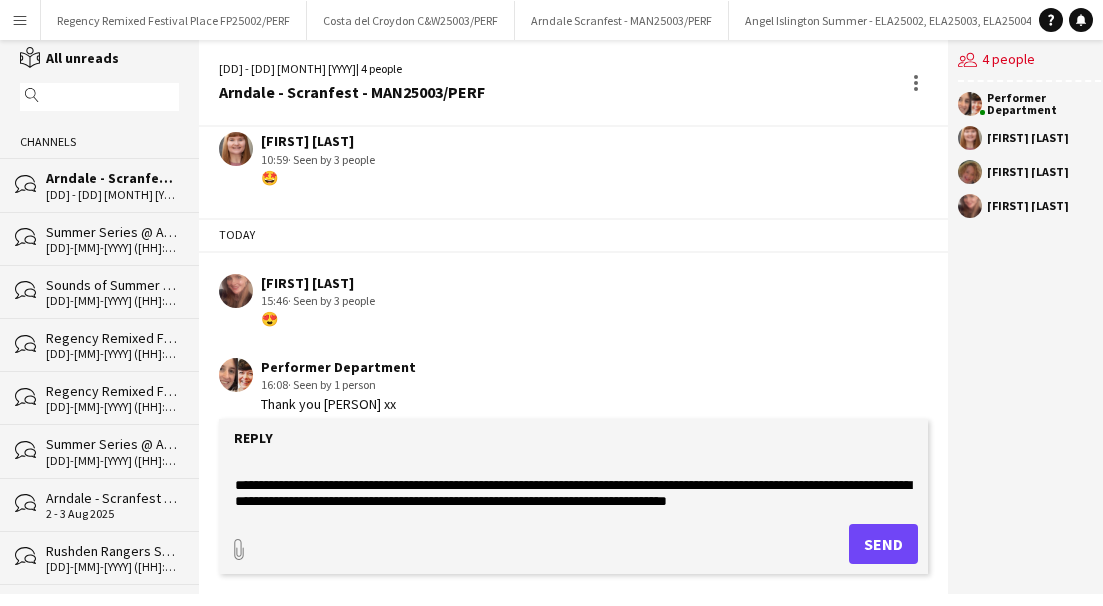 click on "**********" 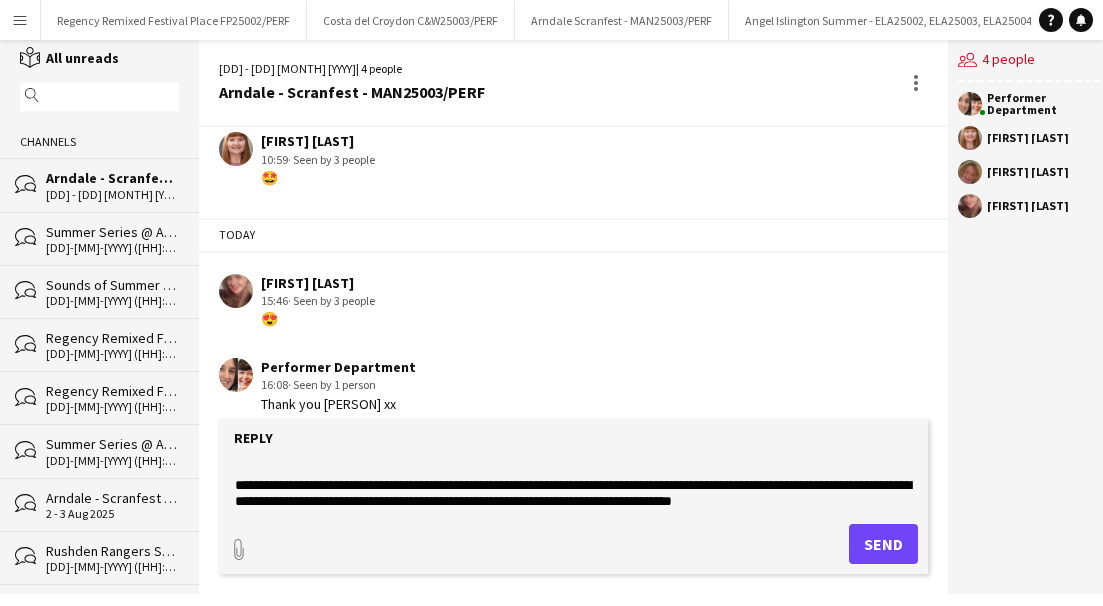 click on "**********" 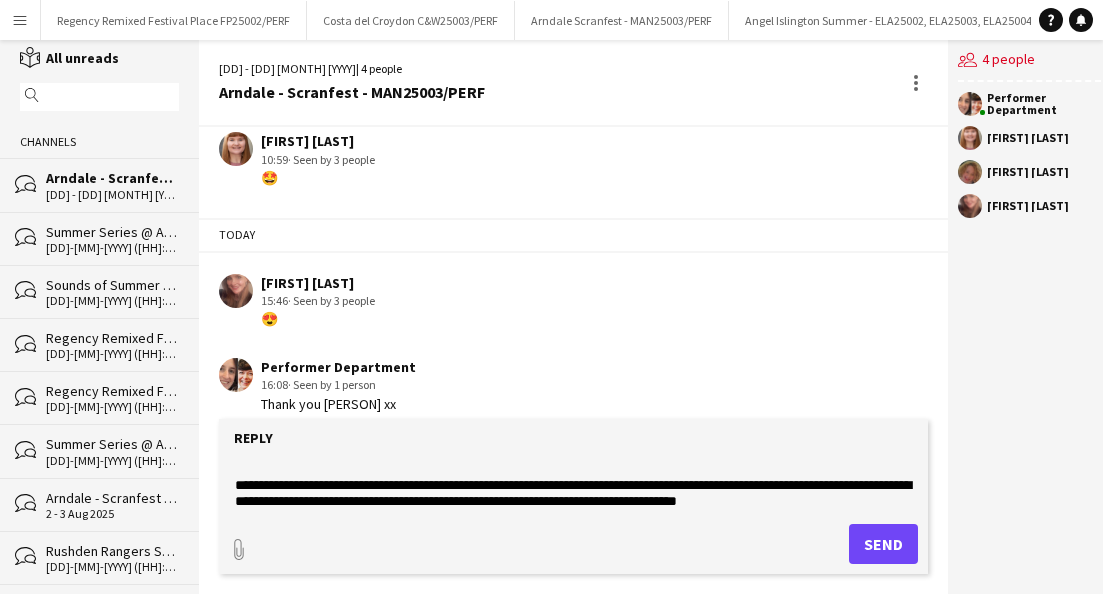 click on "**********" 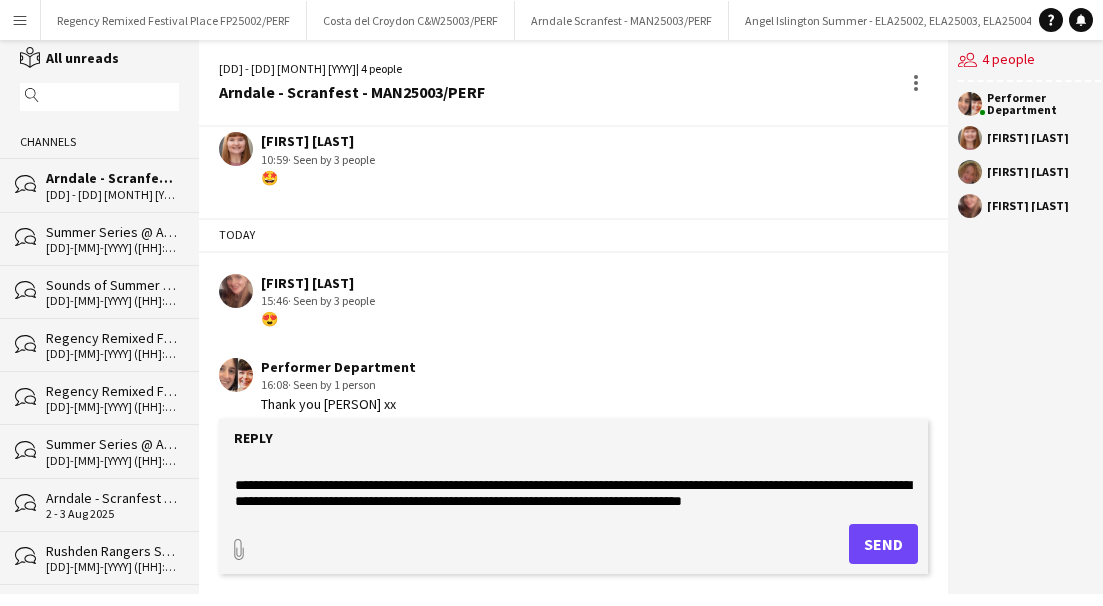 click on "**********" 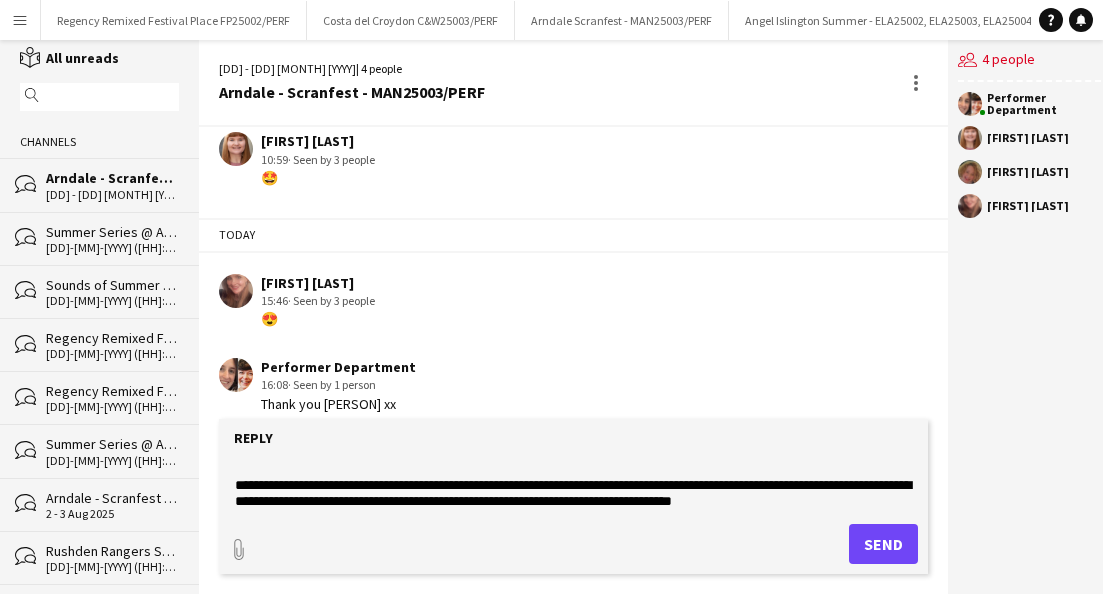 click on "**********" 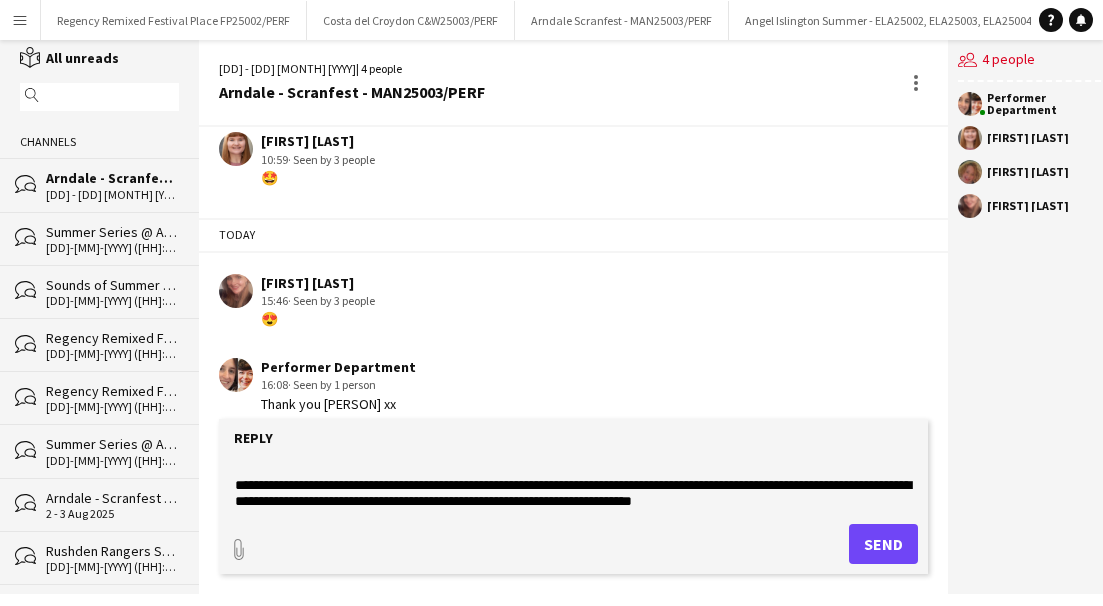 click on "**********" 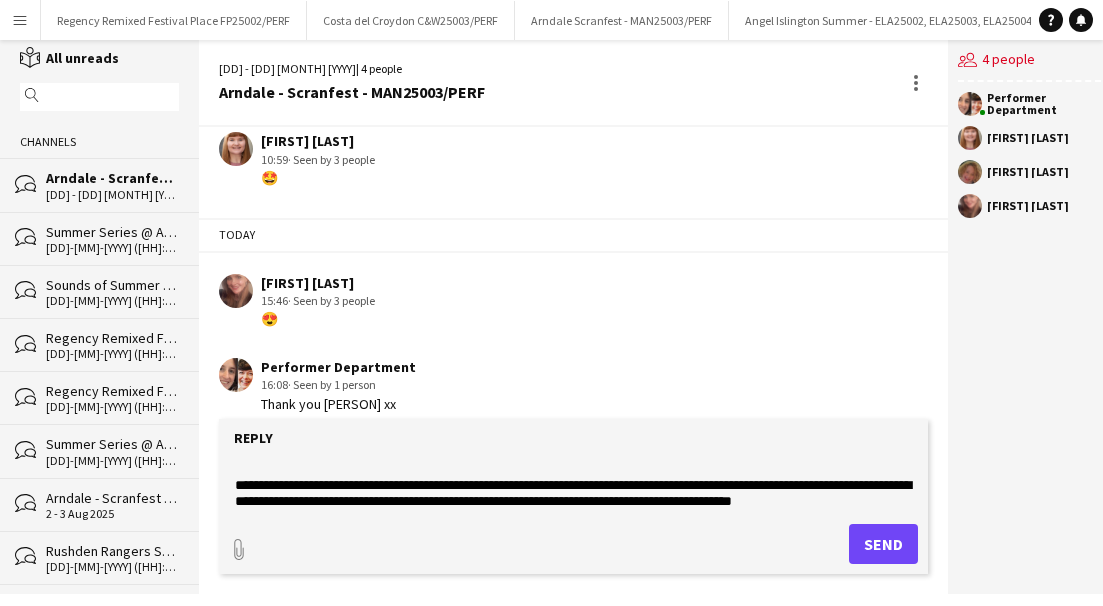 scroll, scrollTop: 31, scrollLeft: 0, axis: vertical 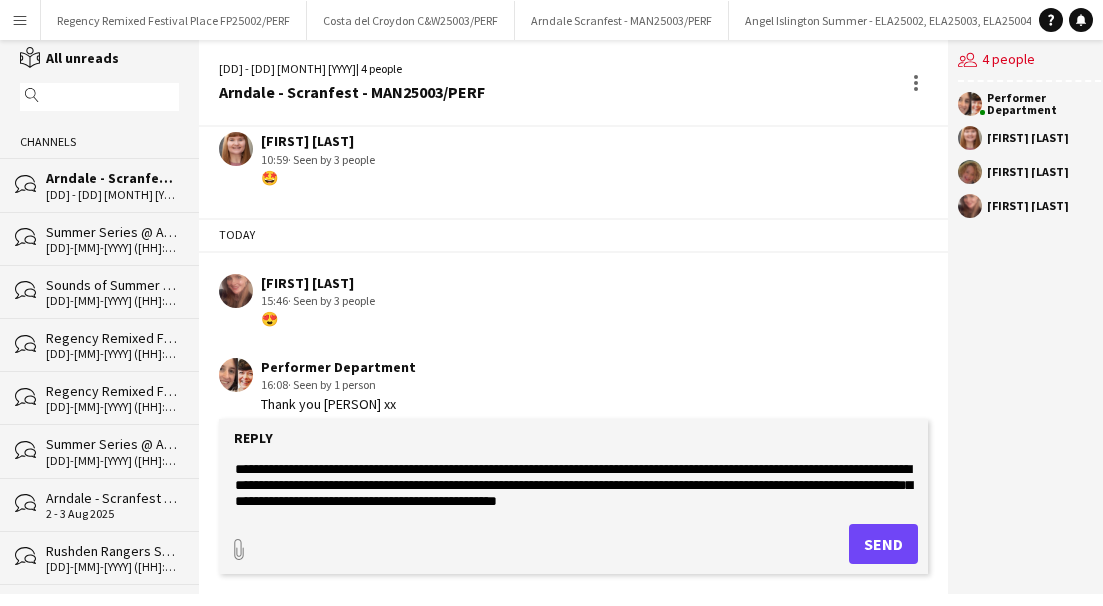 click on "**********" 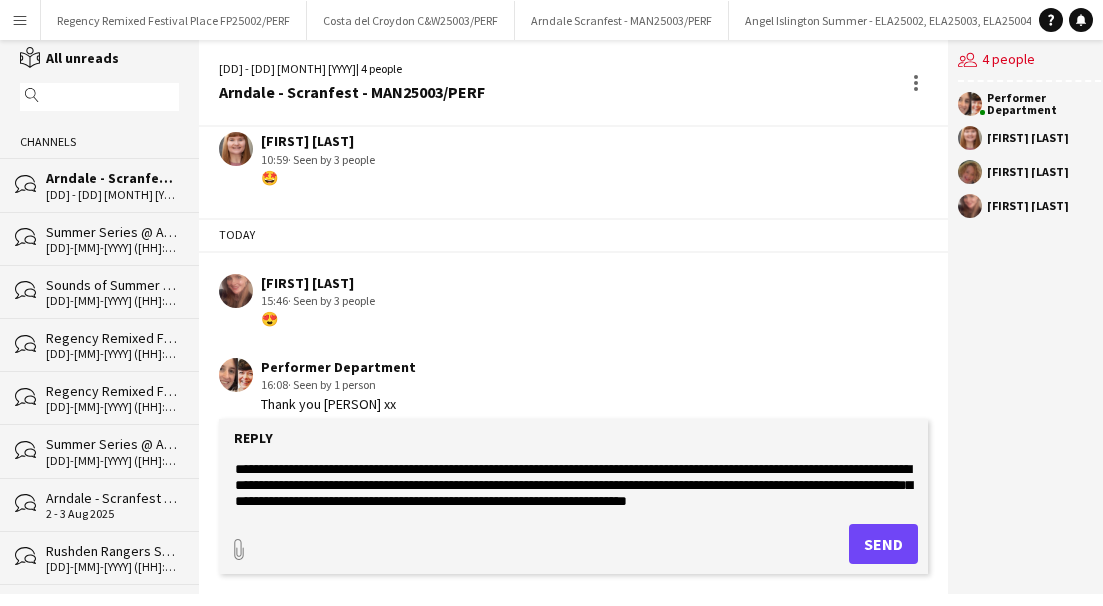 click on "**********" 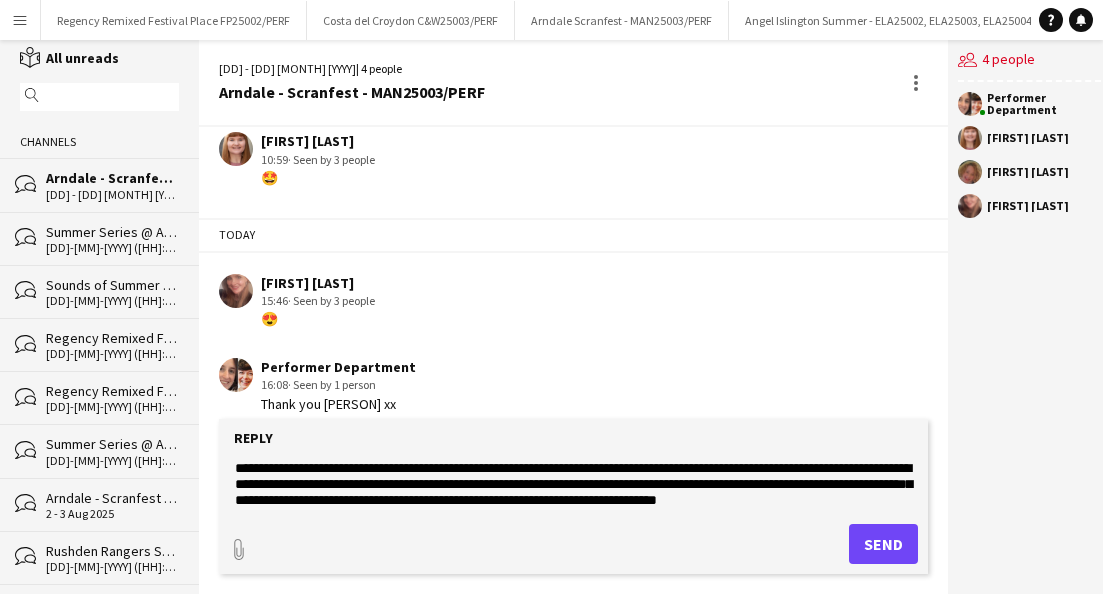 scroll, scrollTop: 48, scrollLeft: 0, axis: vertical 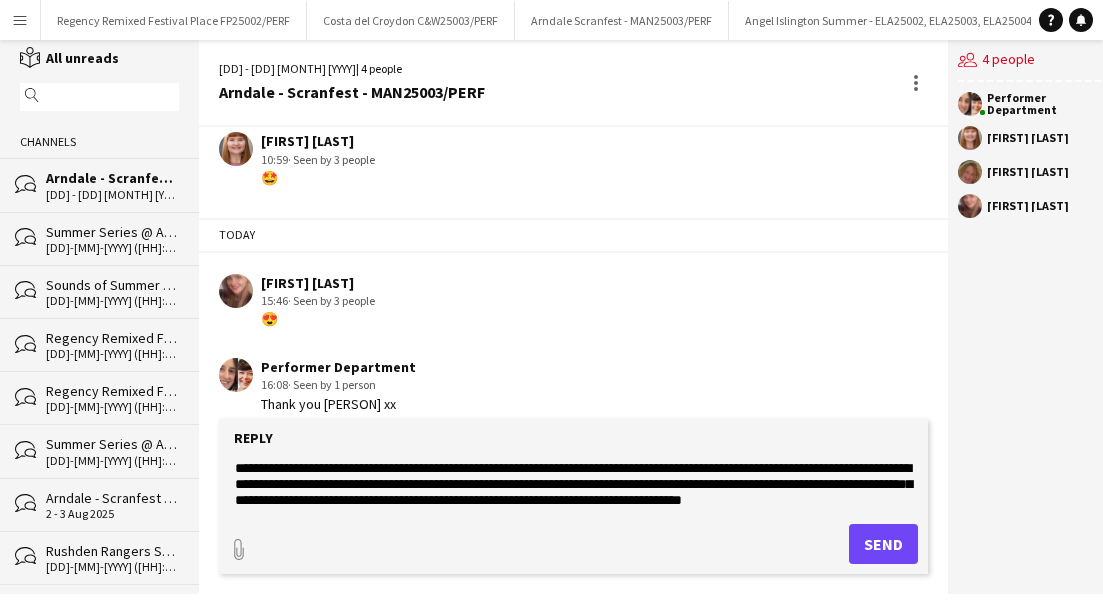 click on "**********" 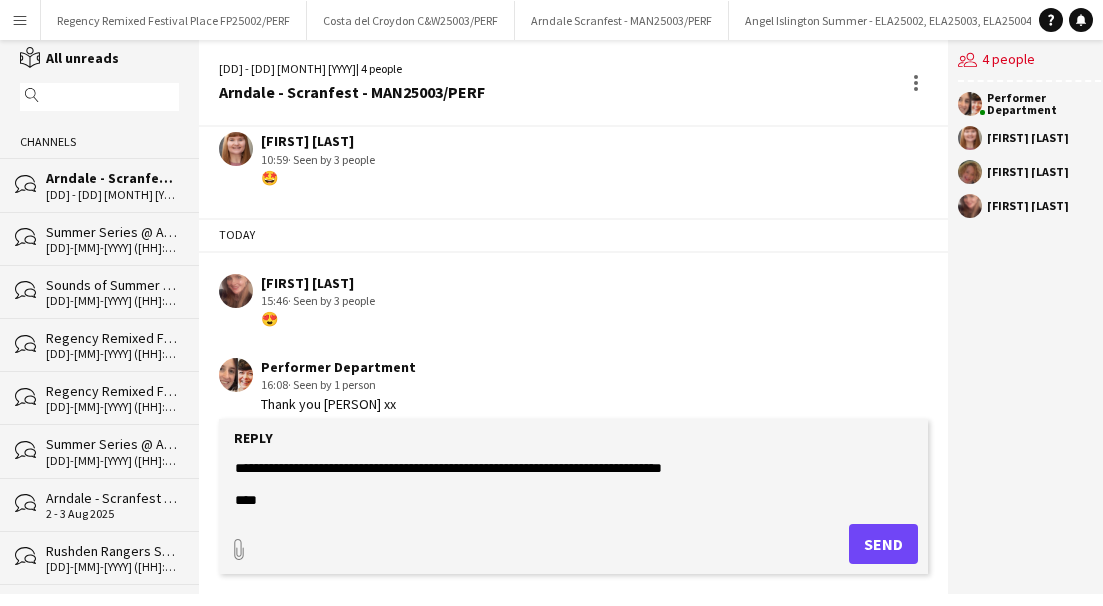 scroll, scrollTop: 80, scrollLeft: 0, axis: vertical 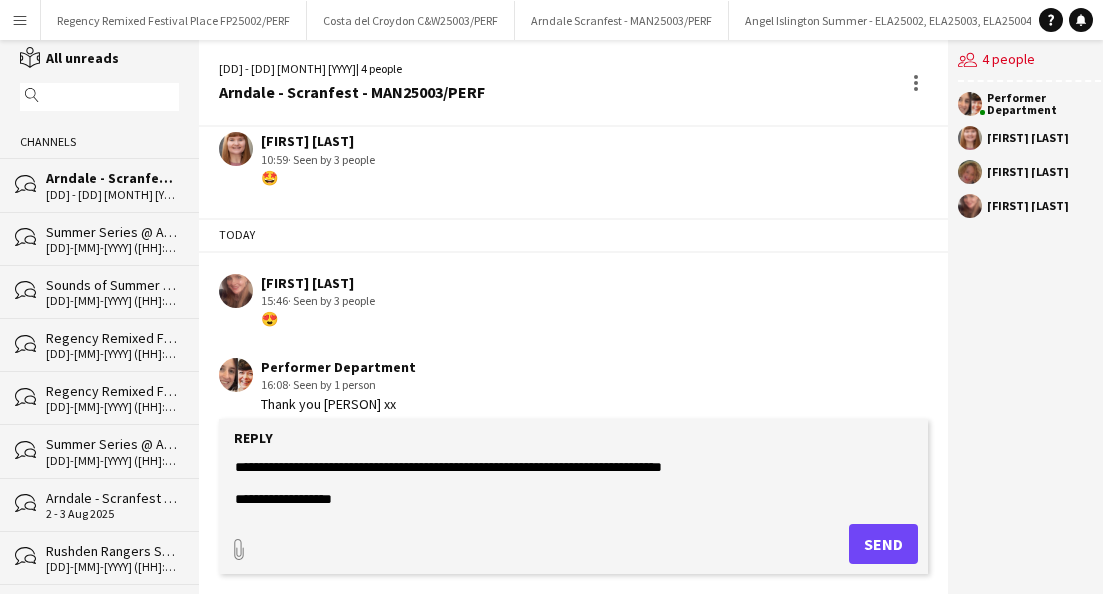 type on "**********" 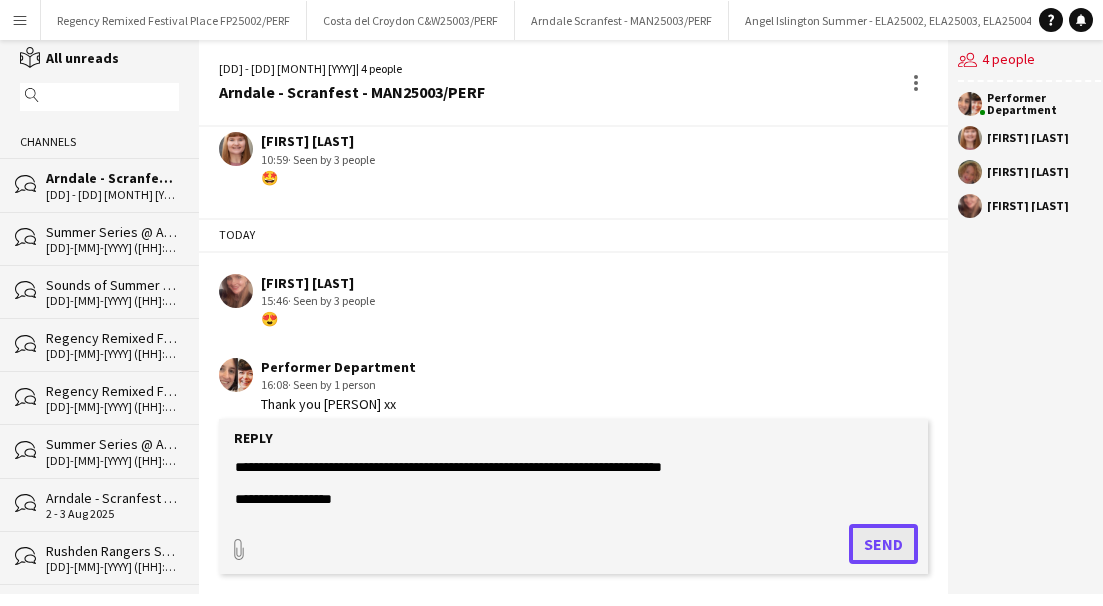 click on "Send" 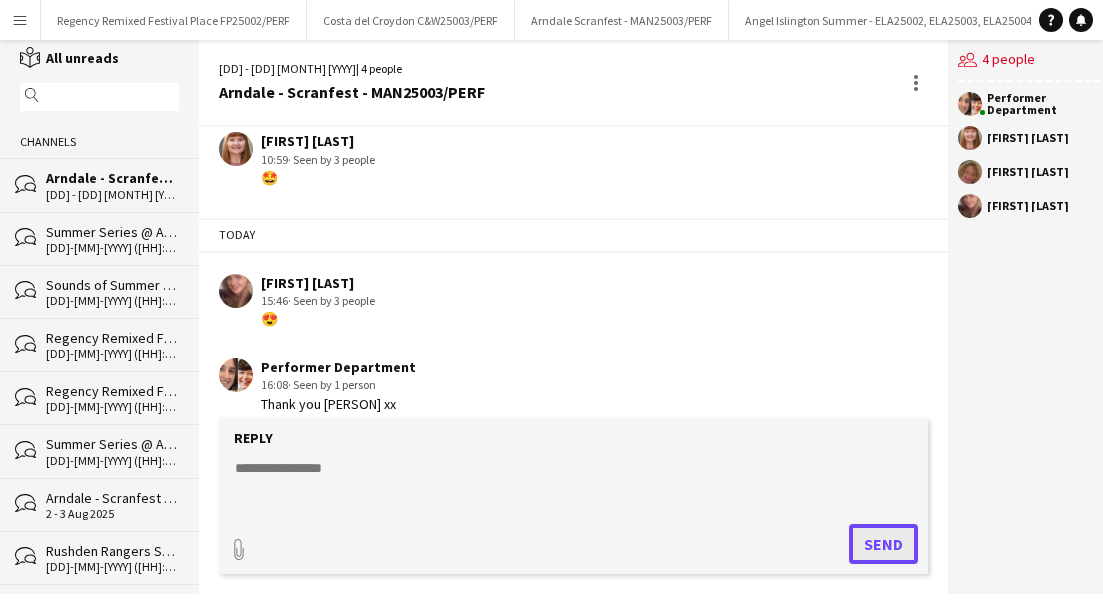 scroll, scrollTop: 0, scrollLeft: 0, axis: both 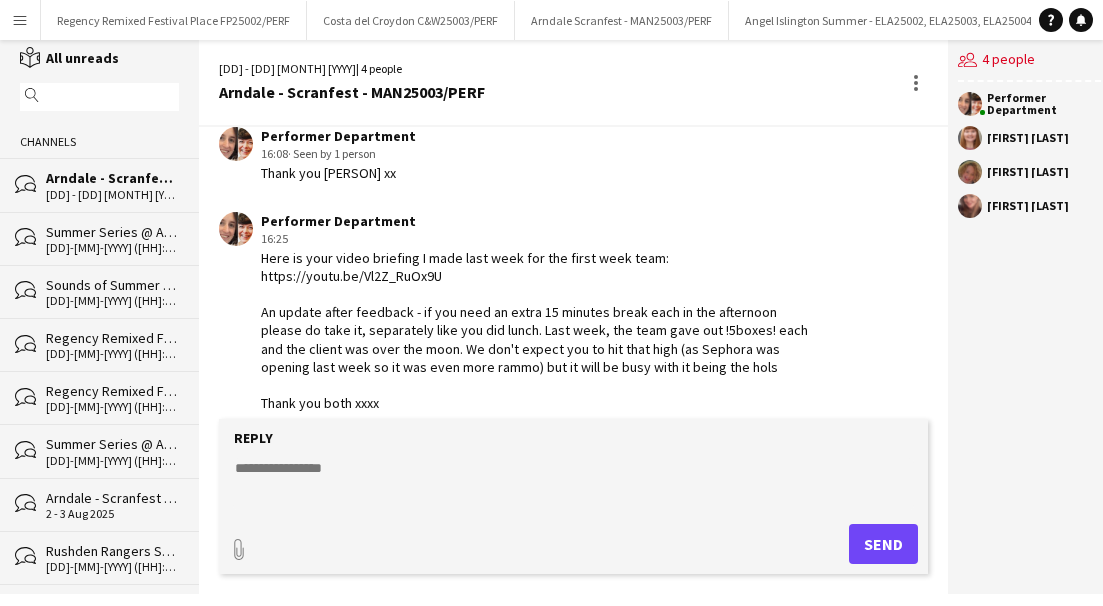 click on "Menu" at bounding box center (20, 20) 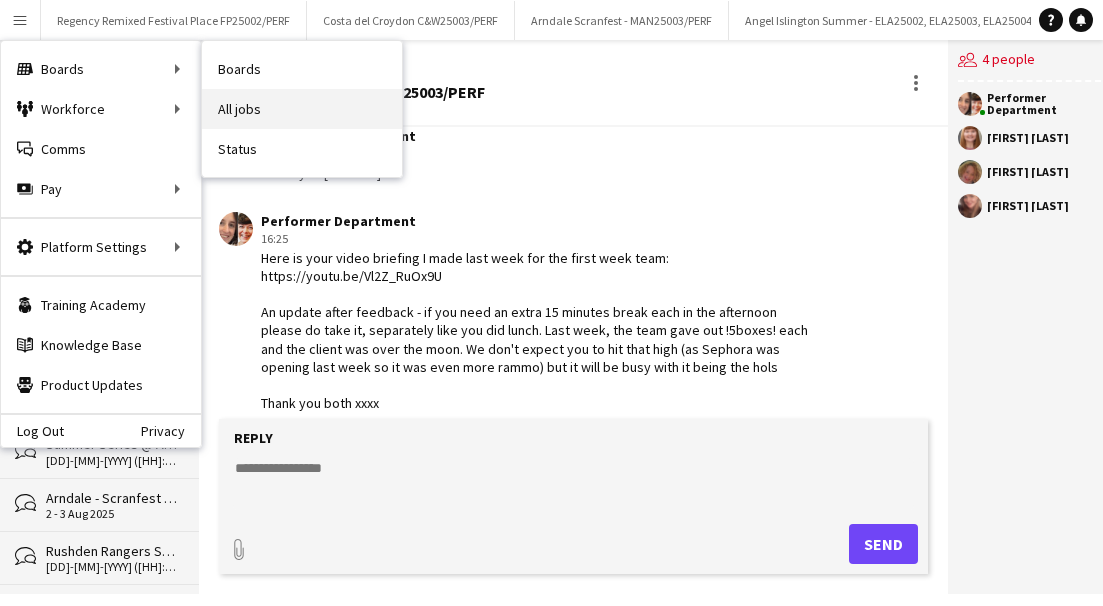click on "All jobs" at bounding box center (302, 109) 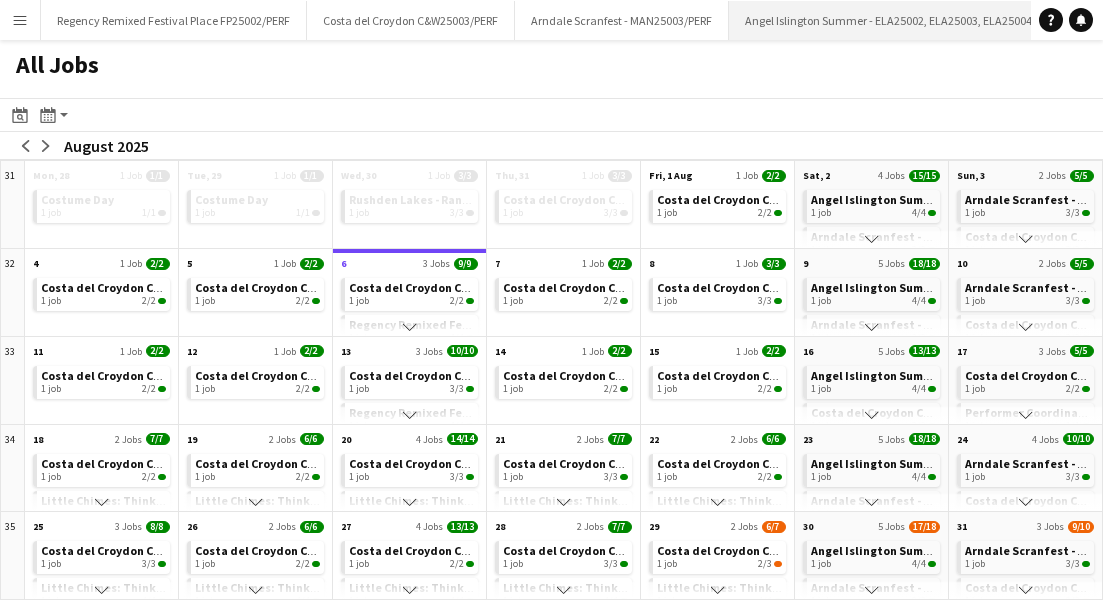 click on "Angel Islington Summer - ELA25002, ELA25003, ELA25004/PERF
Close" at bounding box center (903, 20) 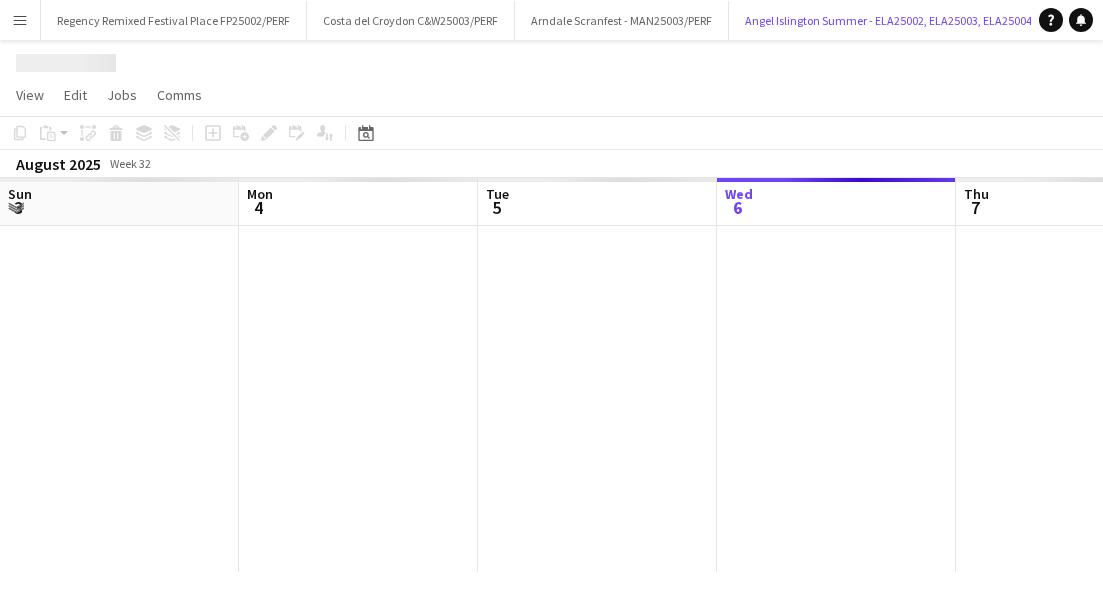 scroll, scrollTop: 0, scrollLeft: 478, axis: horizontal 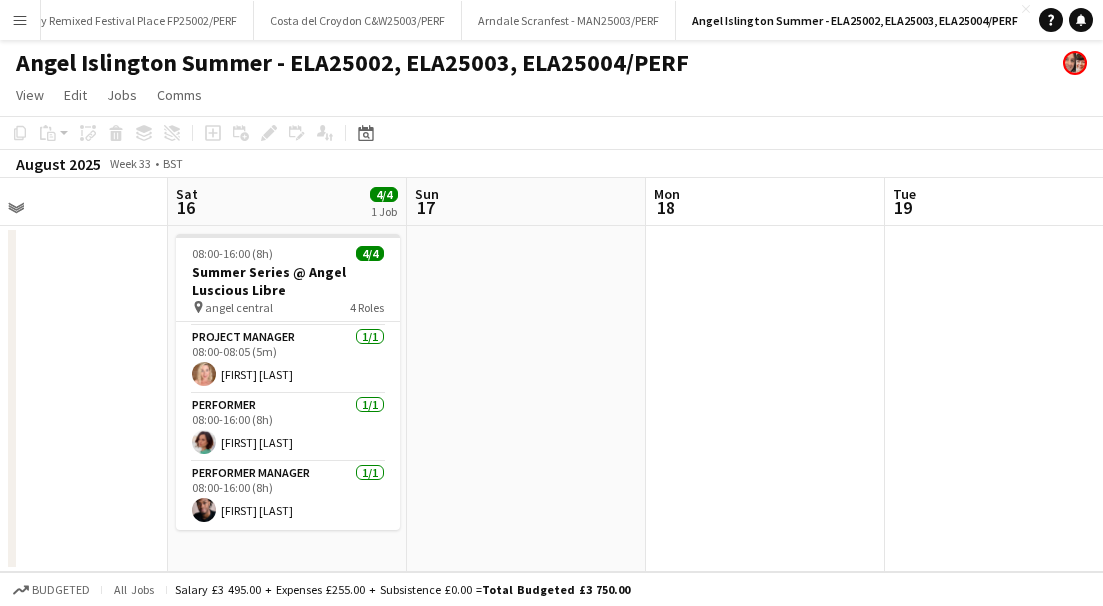 click on "Menu" at bounding box center (20, 20) 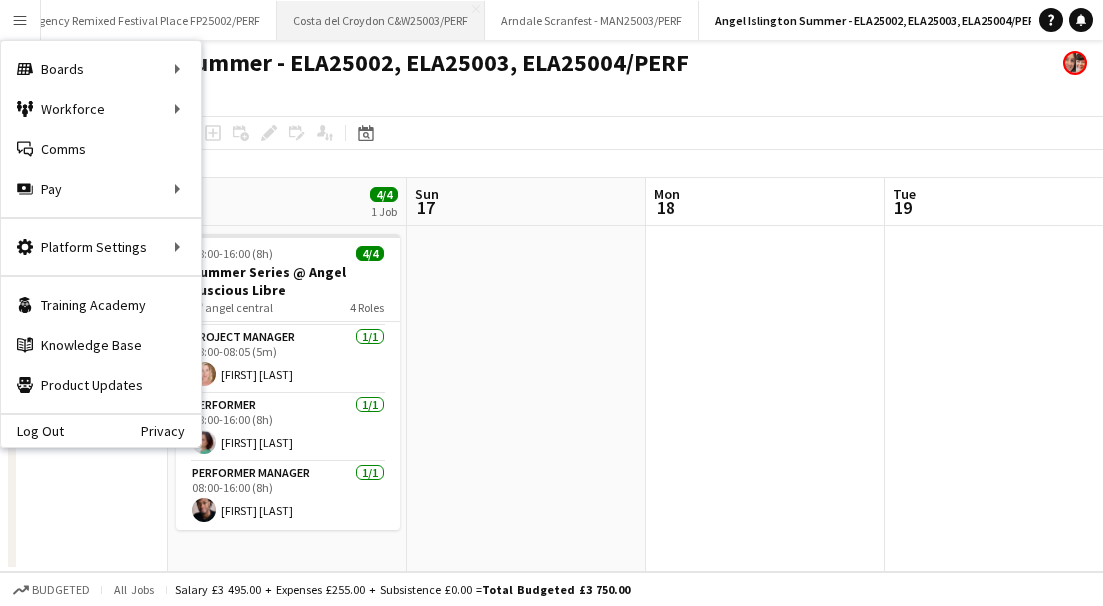 scroll, scrollTop: 0, scrollLeft: 29, axis: horizontal 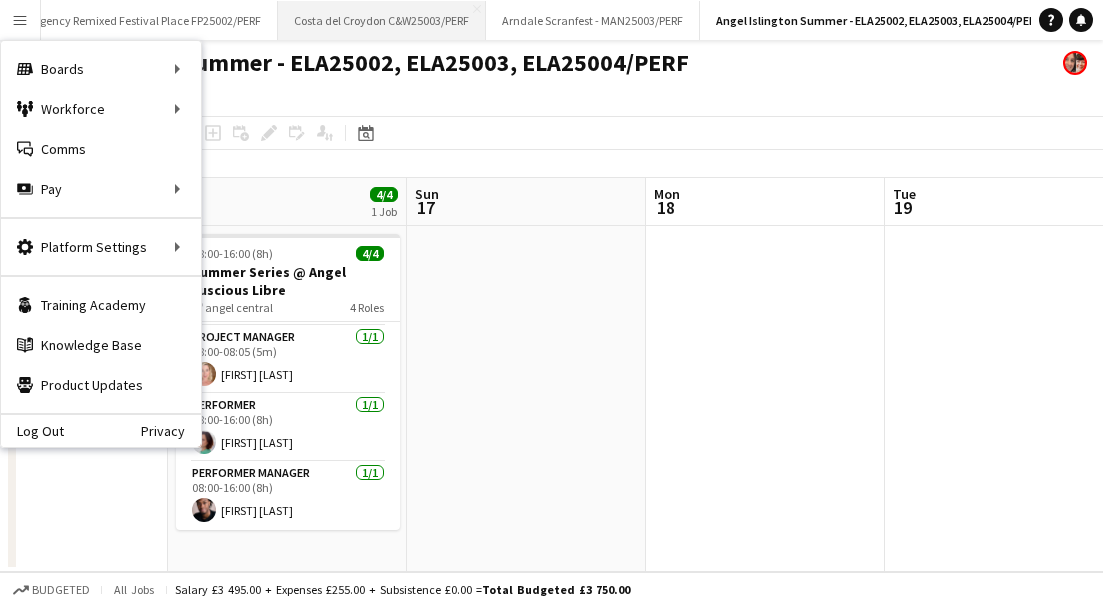 click on "Costa del Croydon C&W25003/PERF
Close" at bounding box center (382, 20) 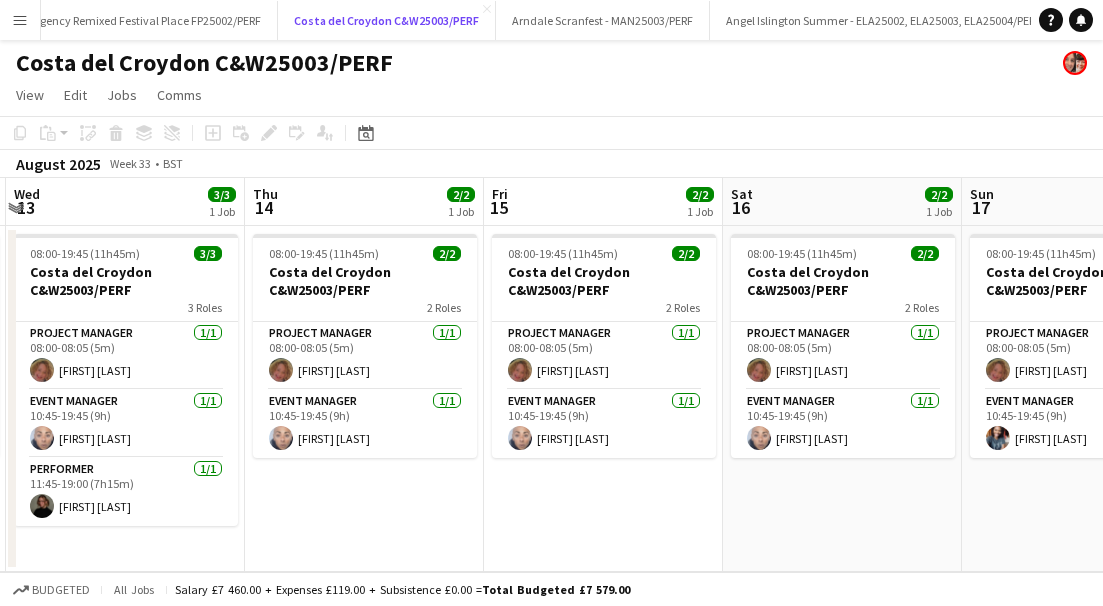 scroll, scrollTop: 0, scrollLeft: 742, axis: horizontal 